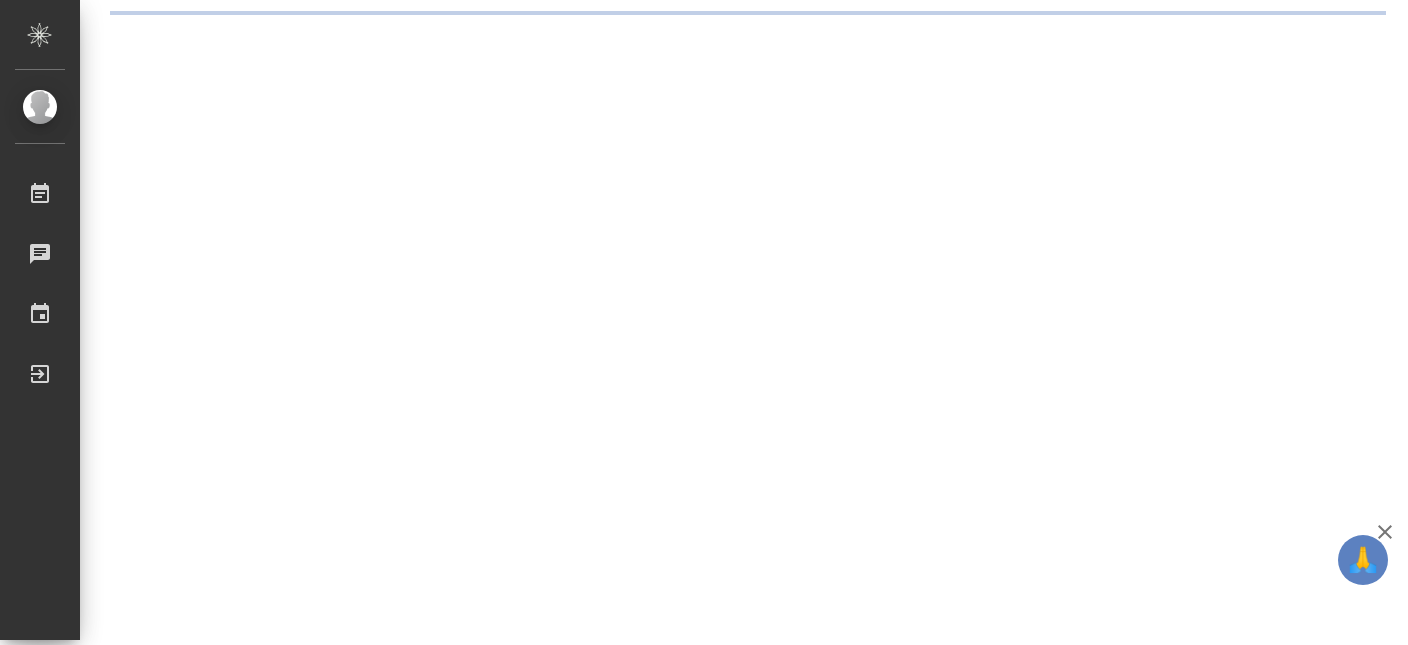 scroll, scrollTop: 0, scrollLeft: 0, axis: both 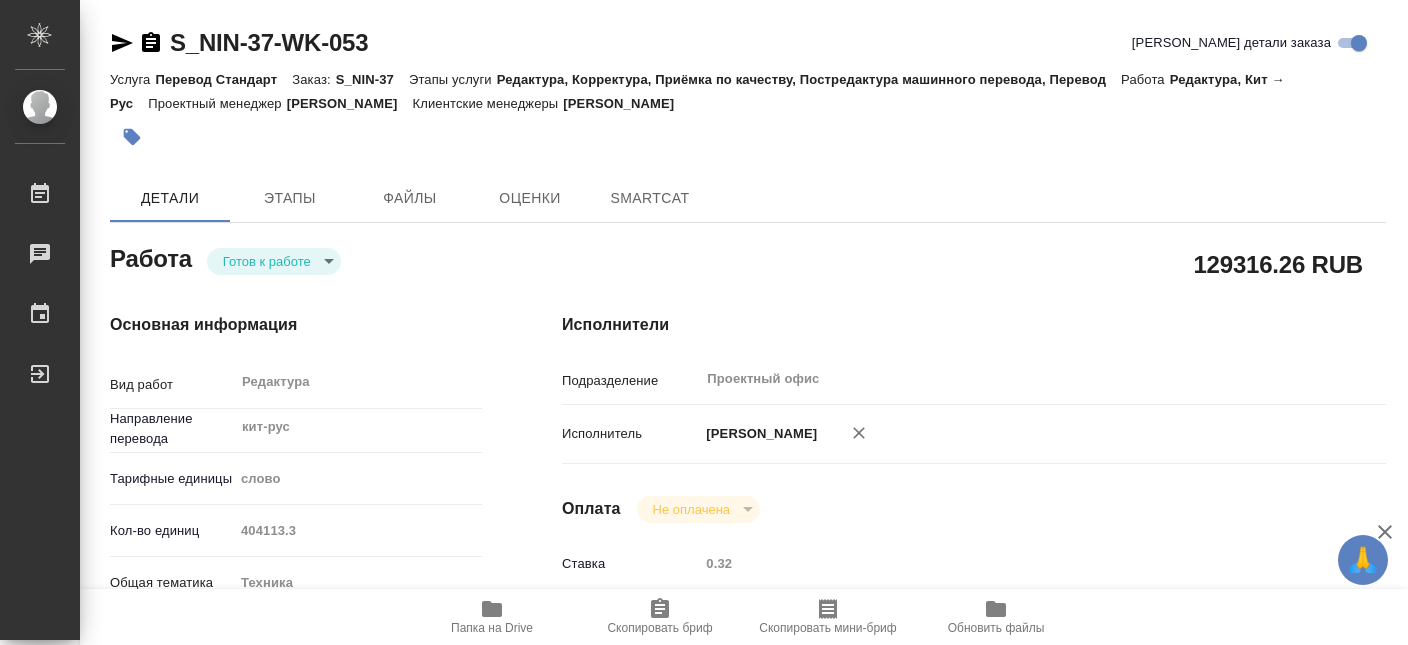 type on "x" 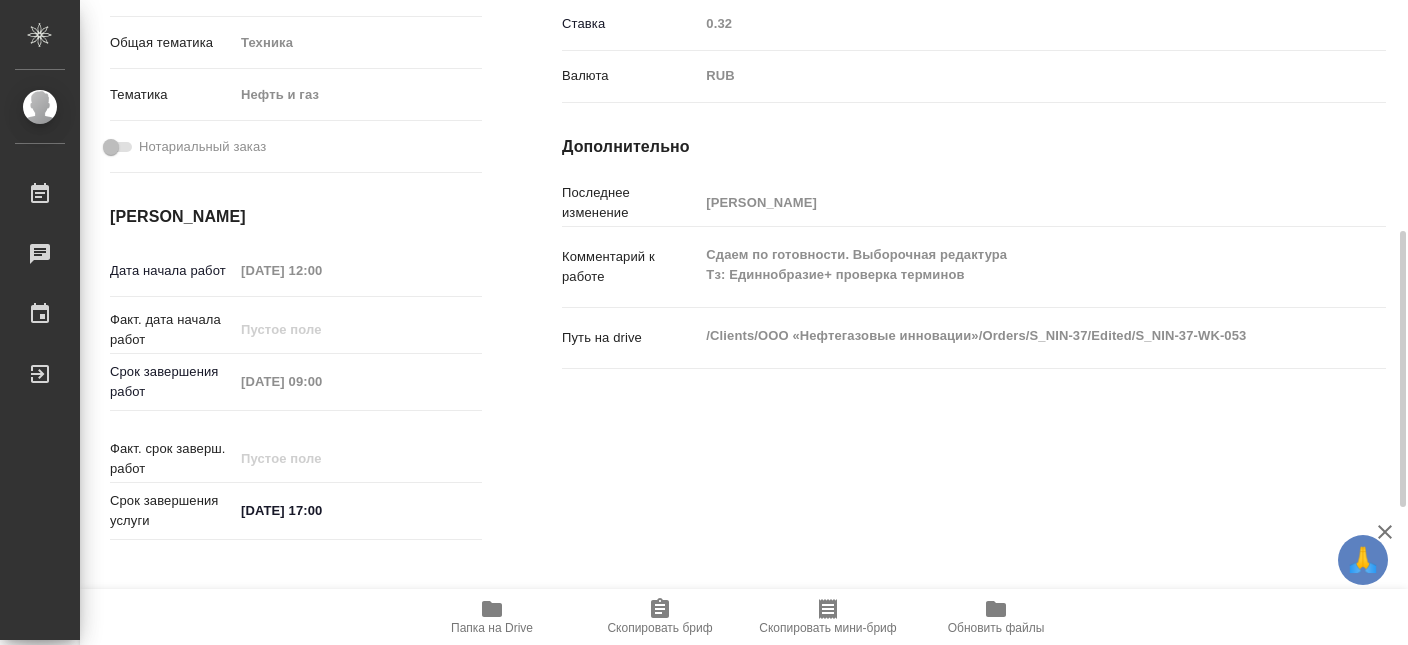 type on "x" 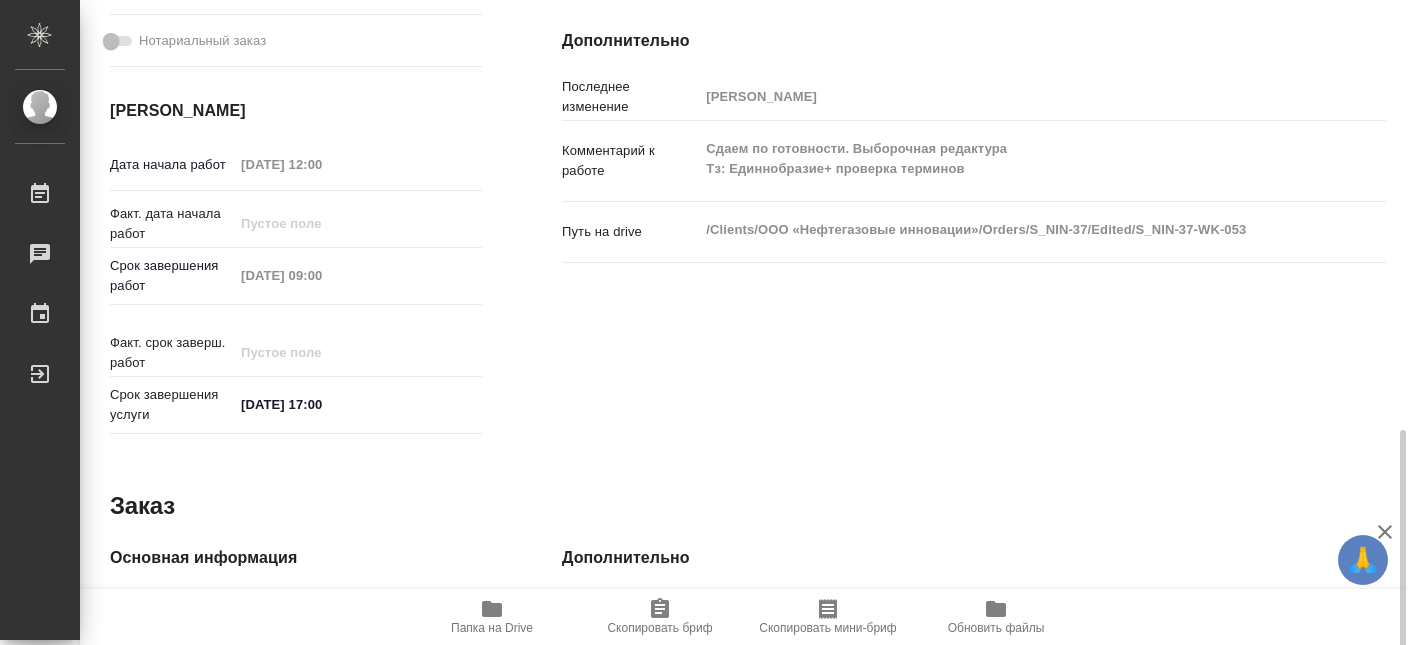 scroll, scrollTop: 862, scrollLeft: 0, axis: vertical 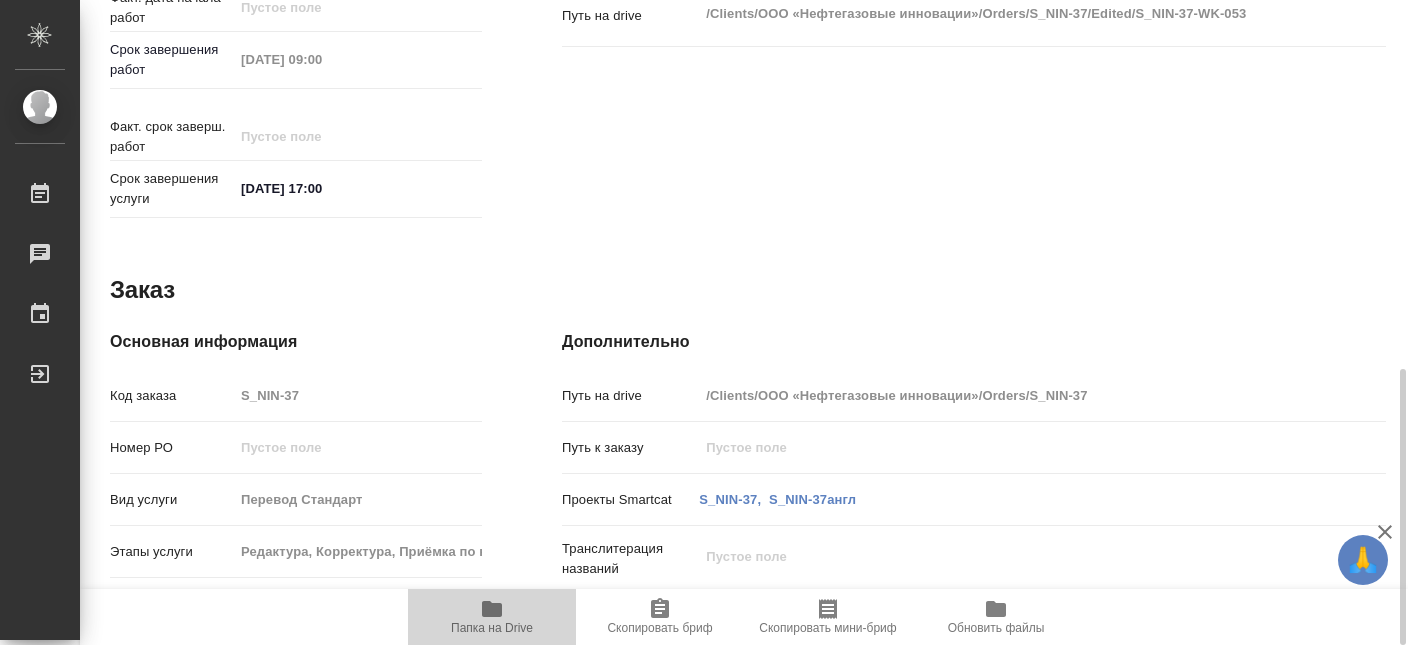 click 